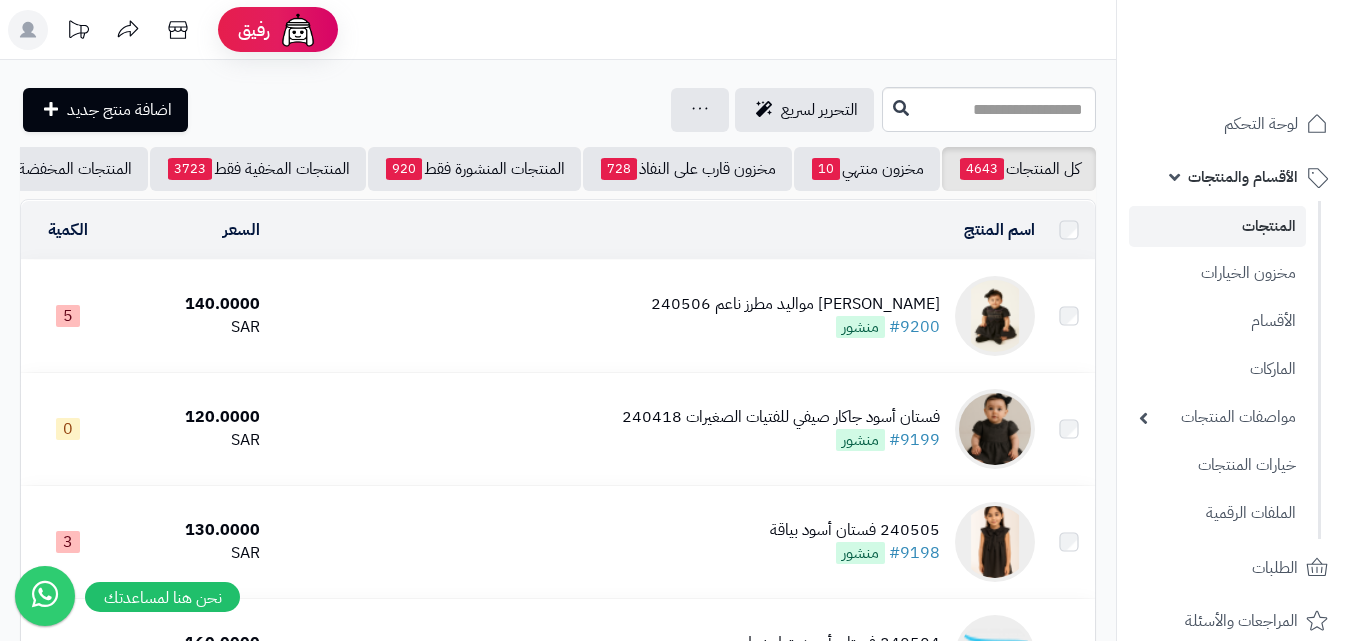scroll, scrollTop: 0, scrollLeft: 0, axis: both 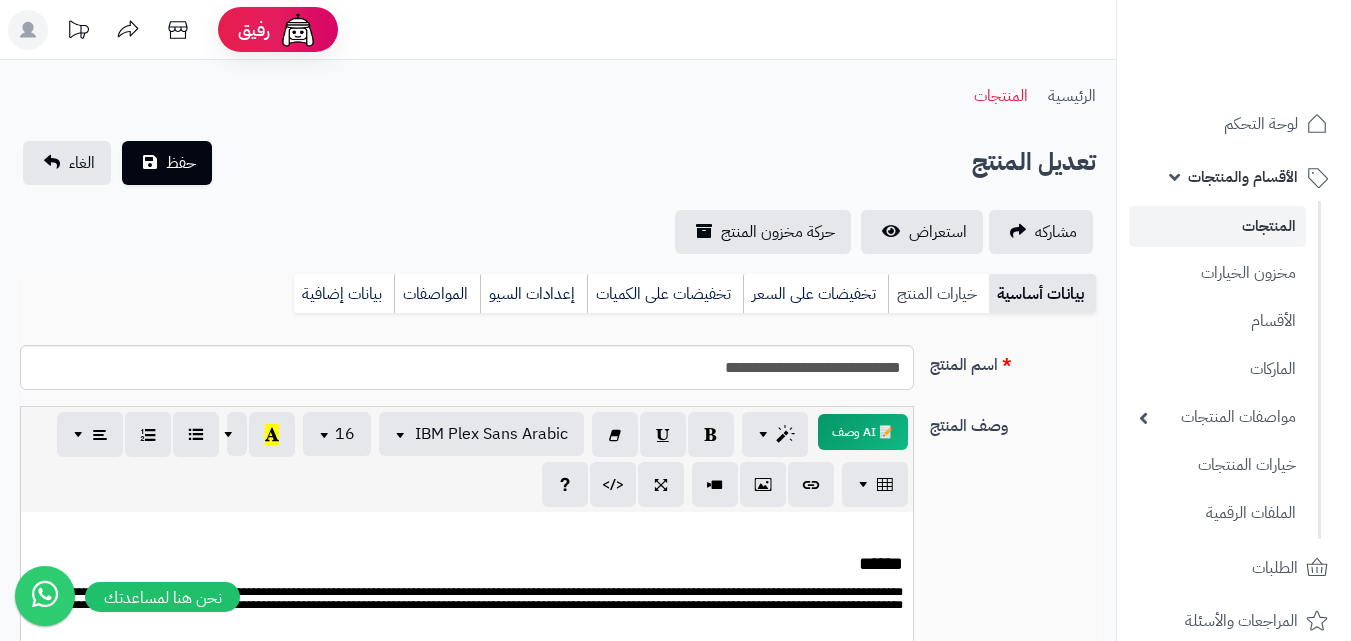click on "خيارات المنتج" at bounding box center [938, 294] 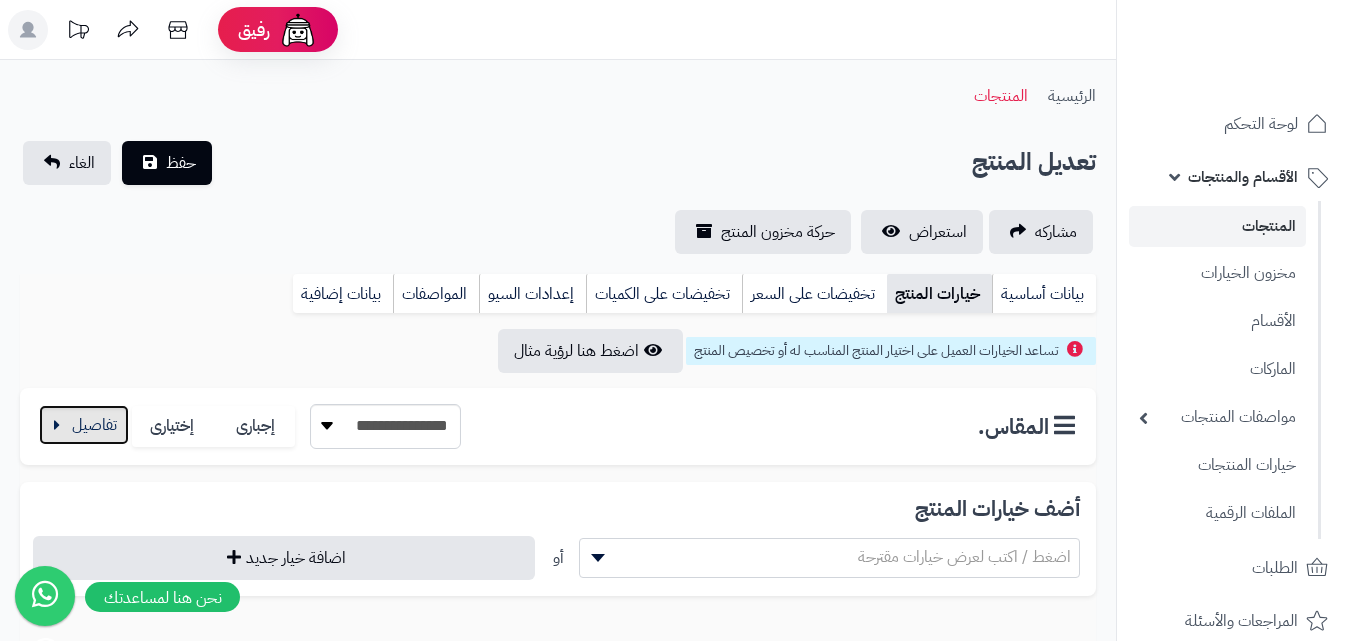 click at bounding box center (84, 425) 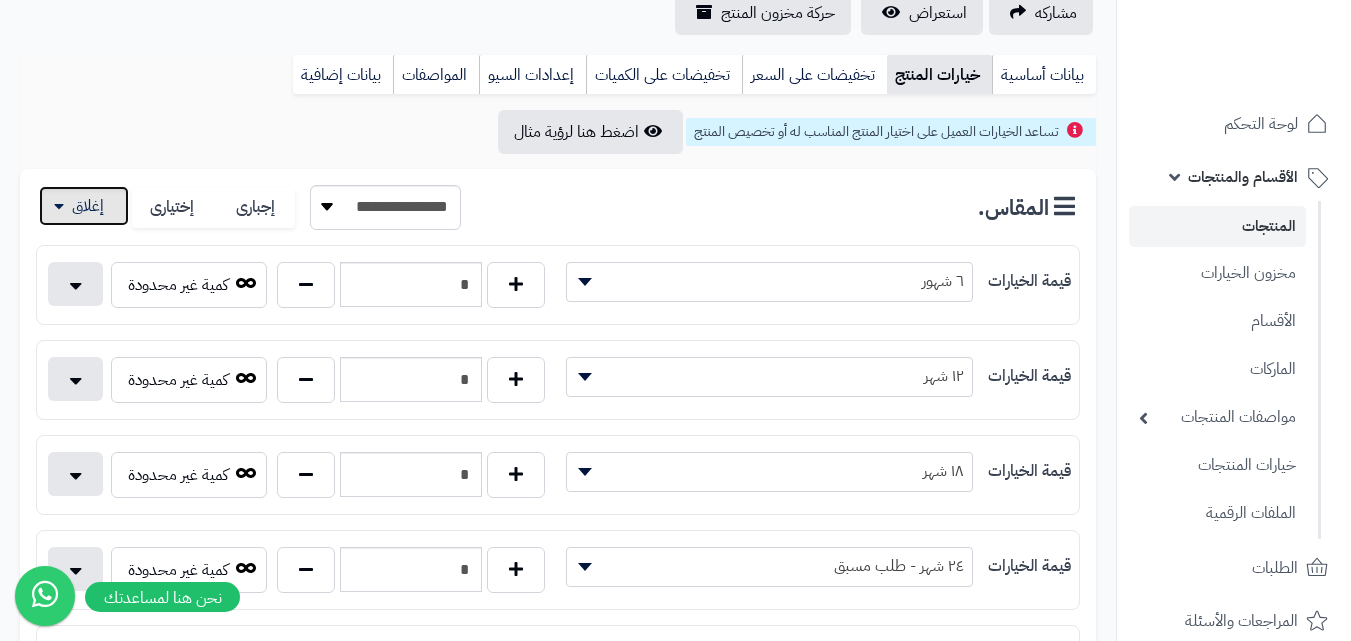scroll, scrollTop: 0, scrollLeft: 0, axis: both 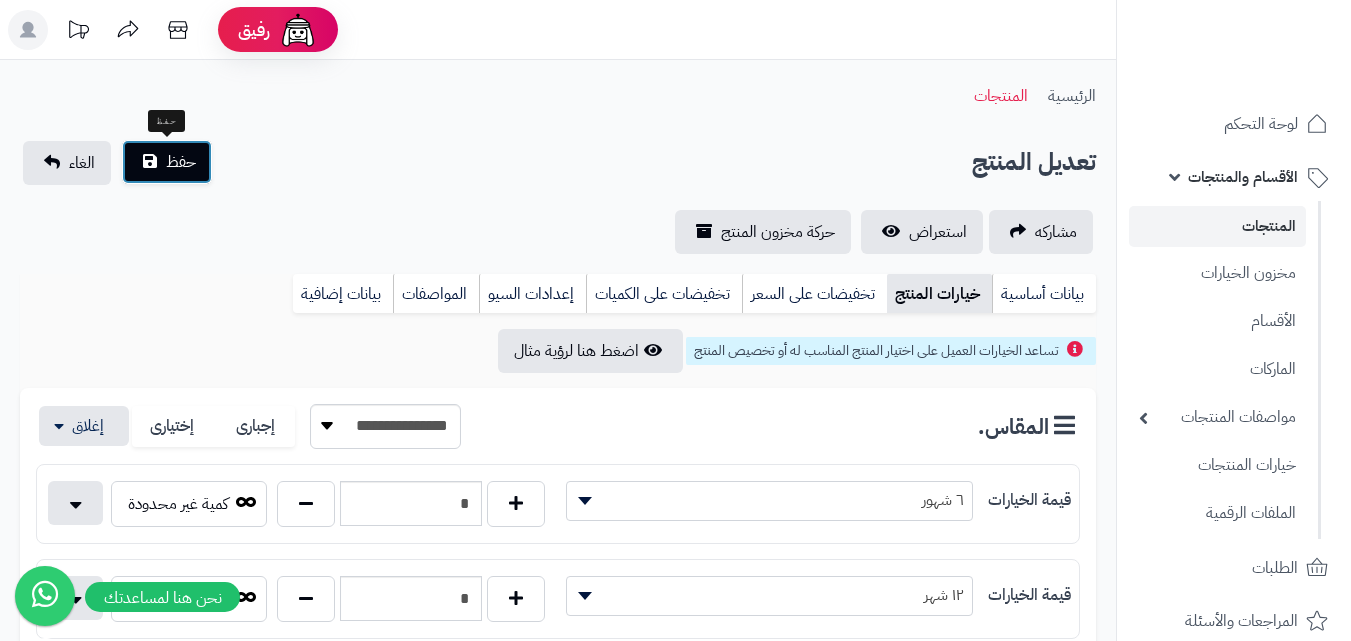 click on "حفظ" at bounding box center (167, 162) 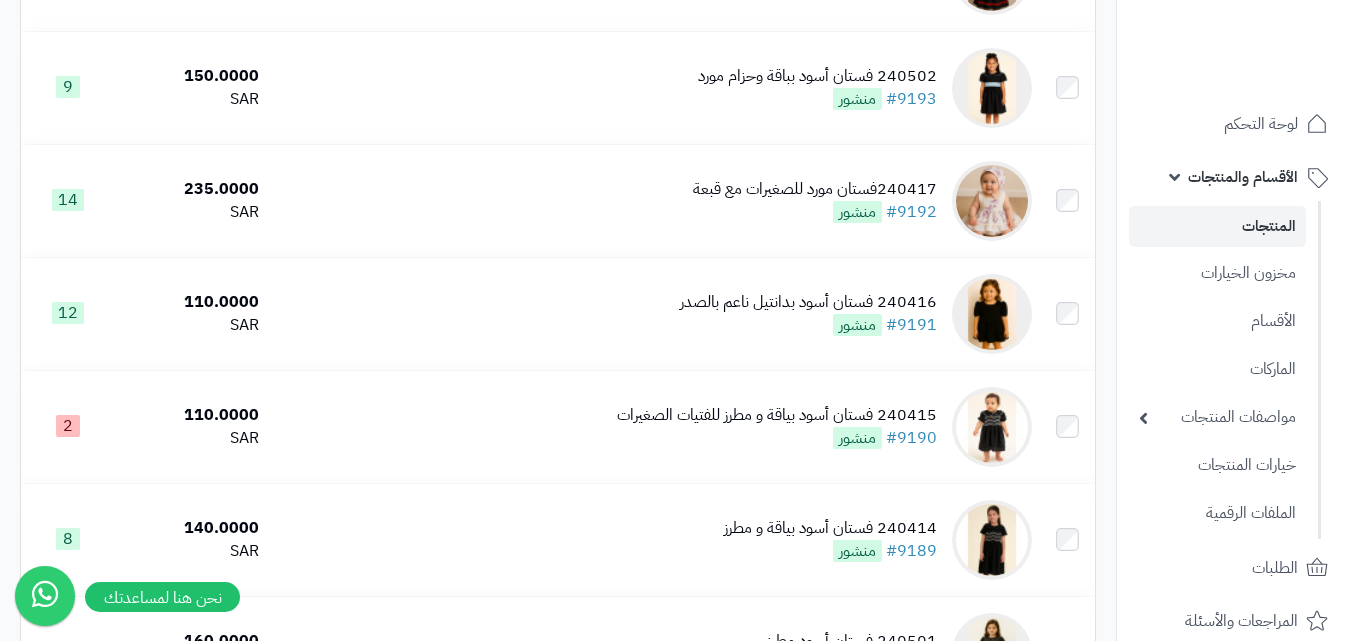 scroll, scrollTop: 1100, scrollLeft: 0, axis: vertical 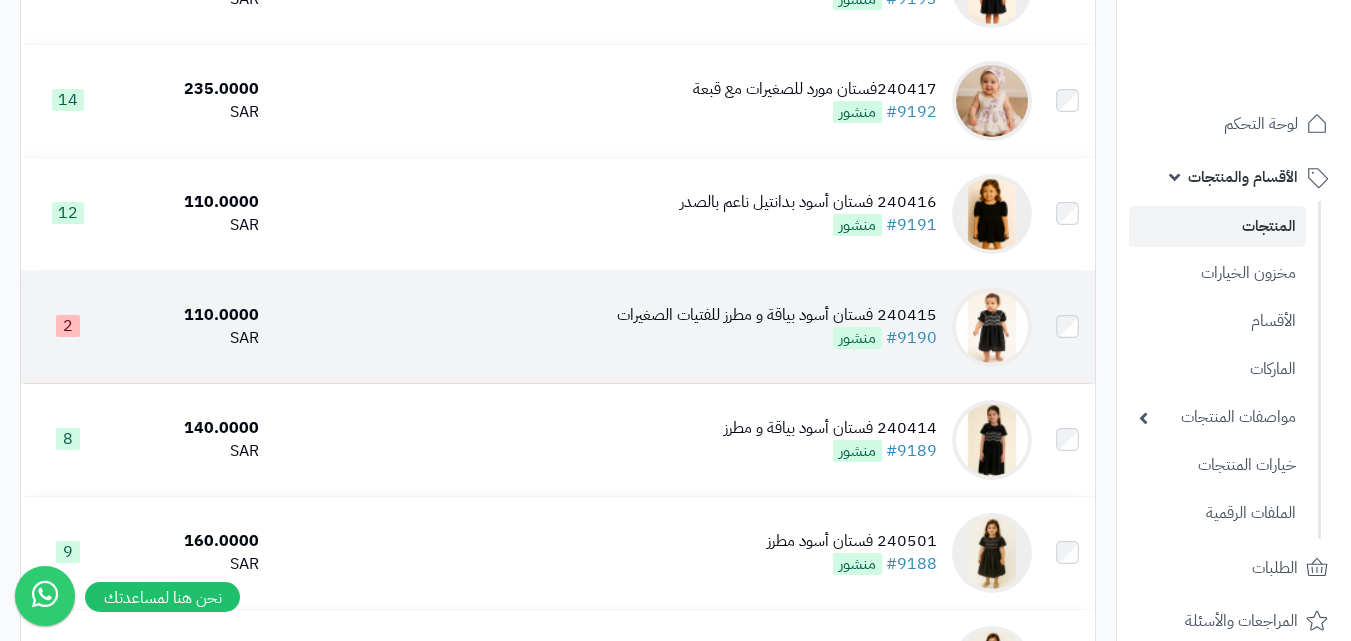 click on "240415  فستان أسود  بياقة و مطرز  للفتيات الصغيرات" at bounding box center [777, 315] 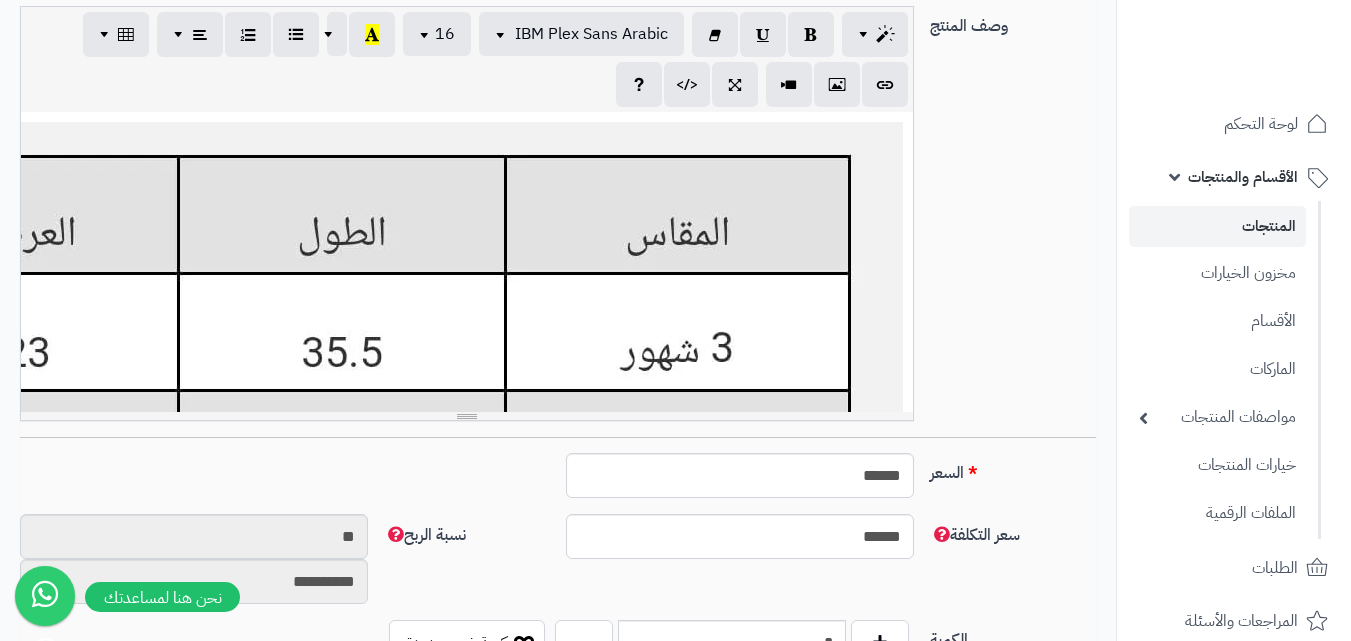 scroll, scrollTop: 1019, scrollLeft: 0, axis: vertical 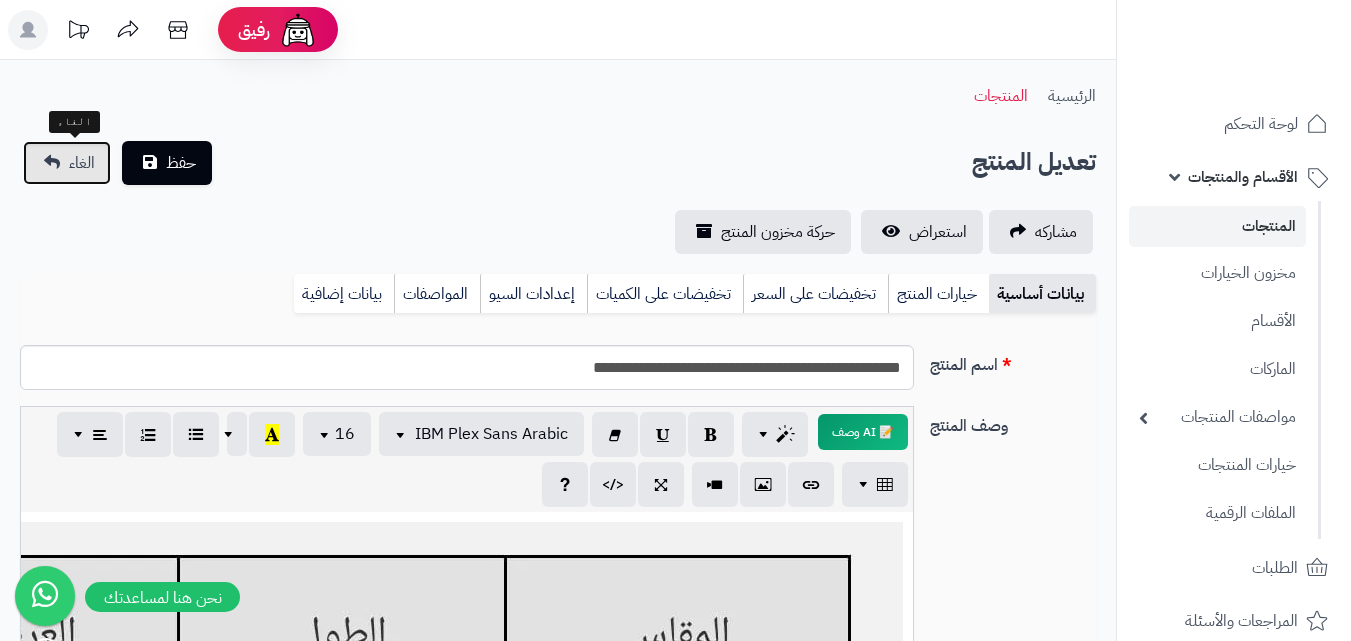 click on "الغاء" at bounding box center [67, 163] 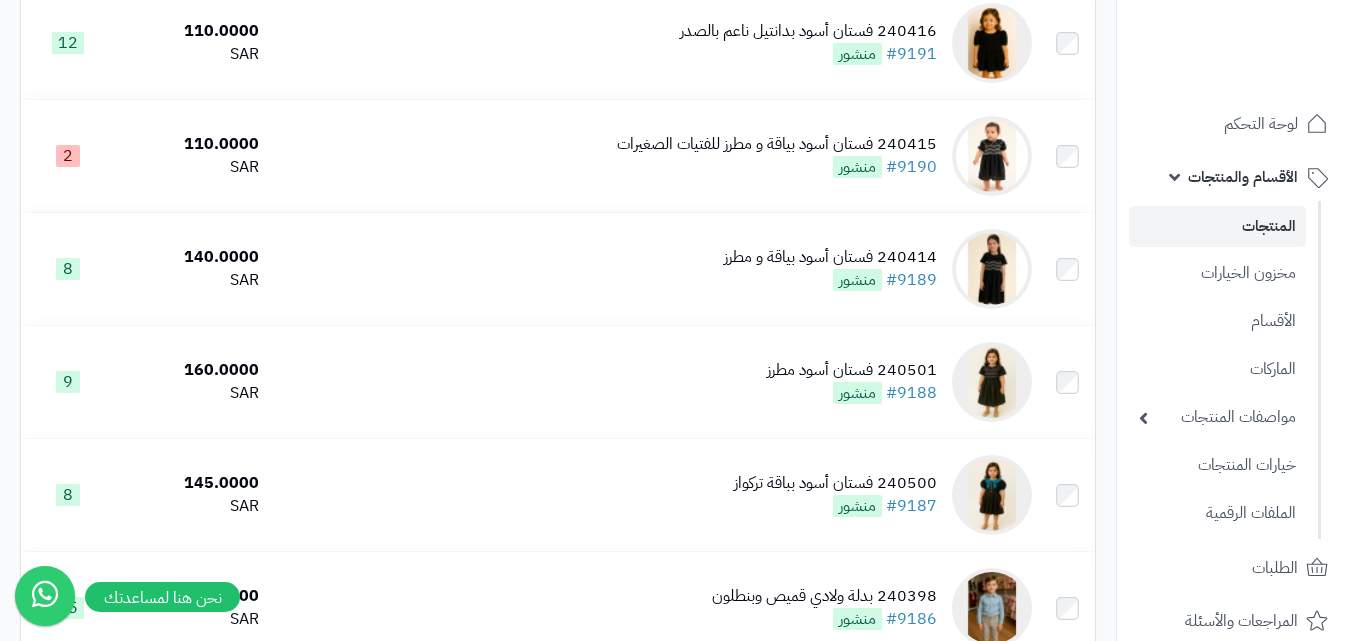 scroll, scrollTop: 1200, scrollLeft: 0, axis: vertical 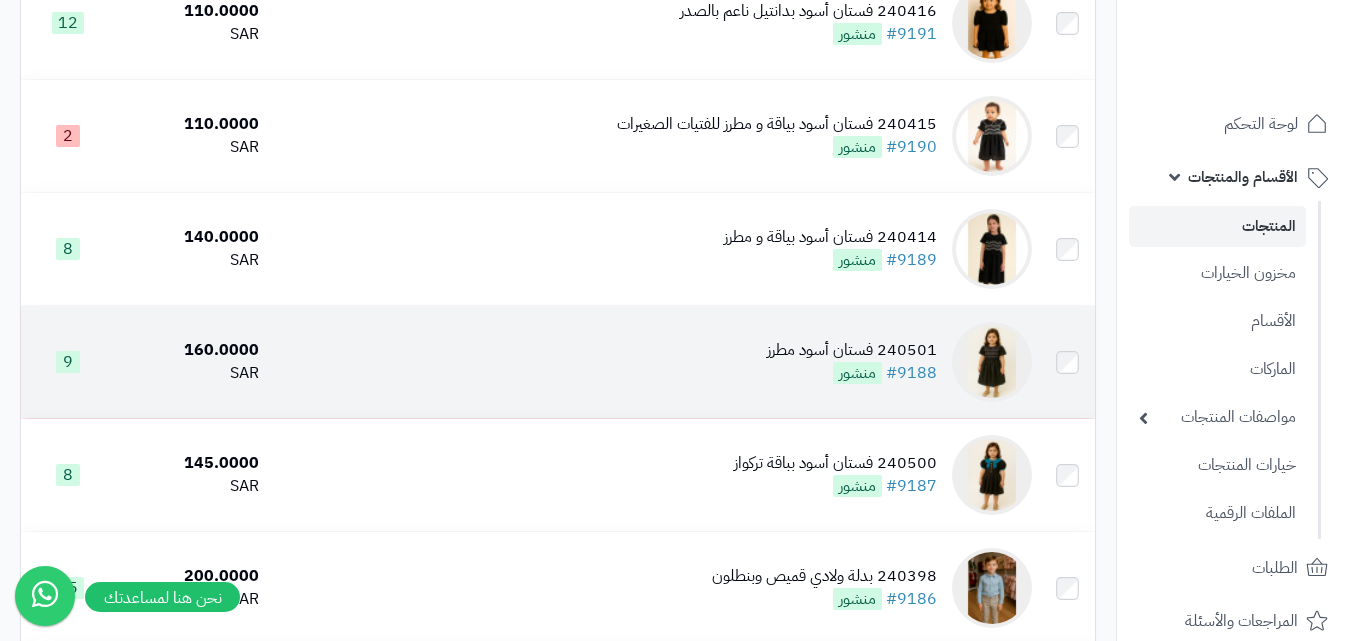 click on "240501 فستان أسود مطرز
#9188
منشور" at bounding box center [653, 362] 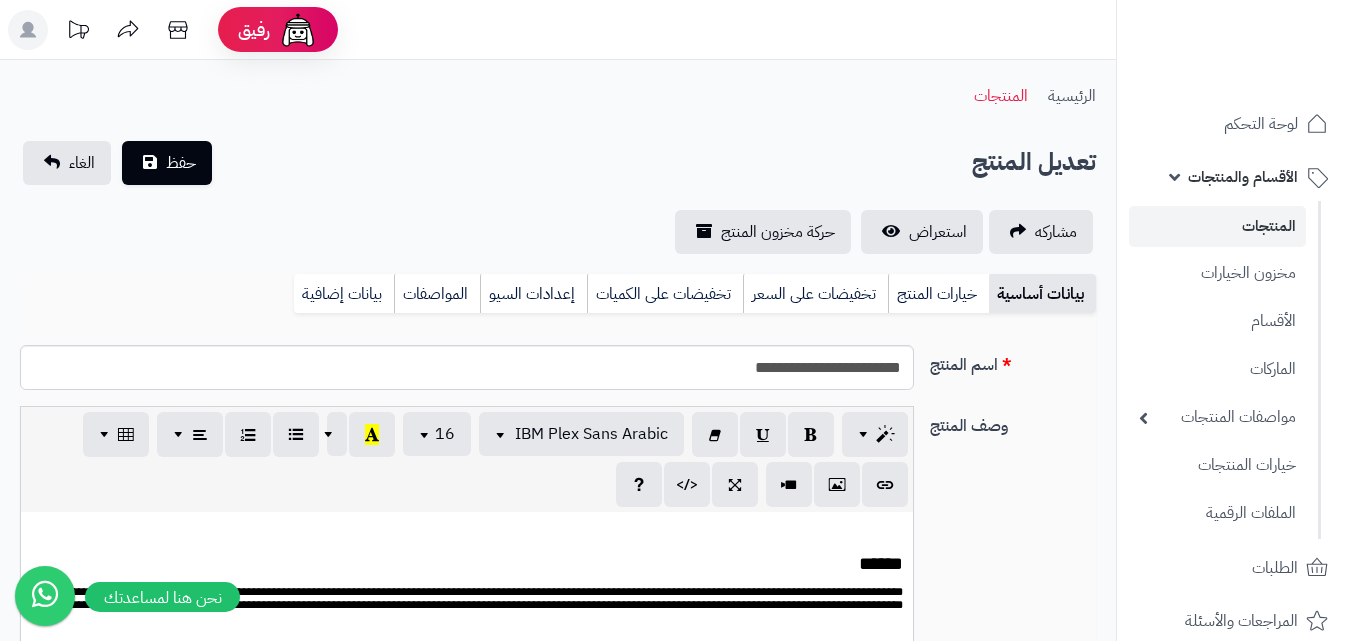 scroll, scrollTop: 0, scrollLeft: 0, axis: both 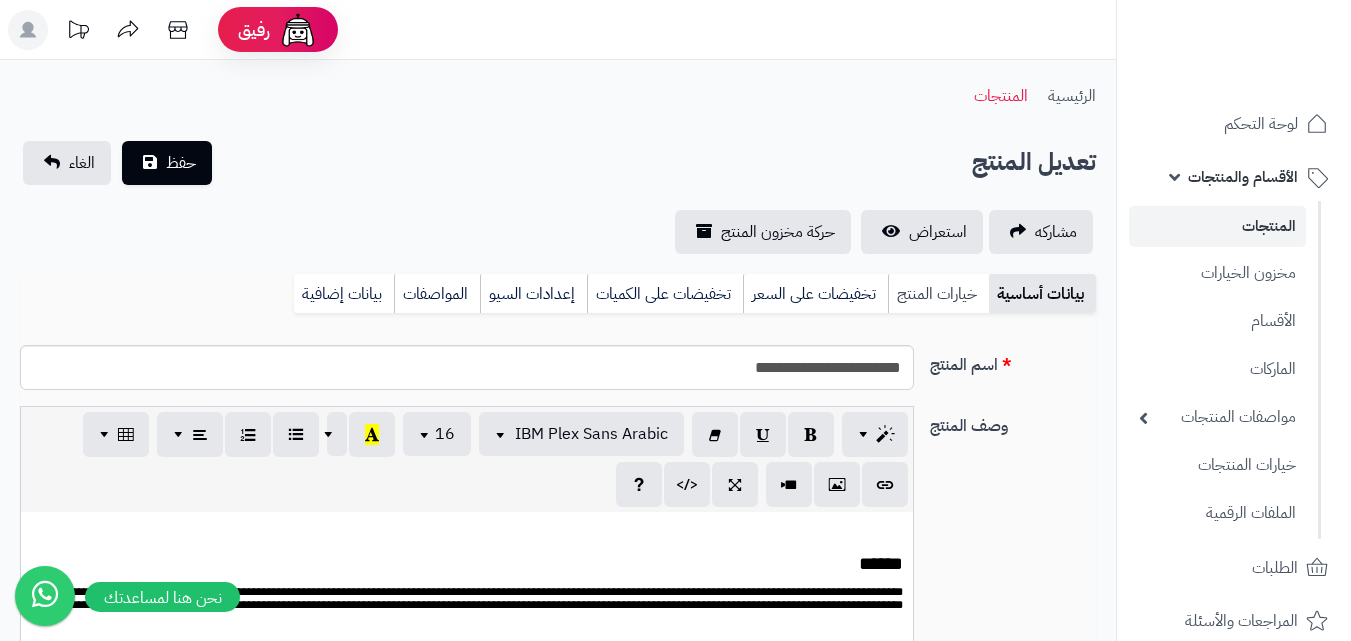 click on "خيارات المنتج" at bounding box center [938, 294] 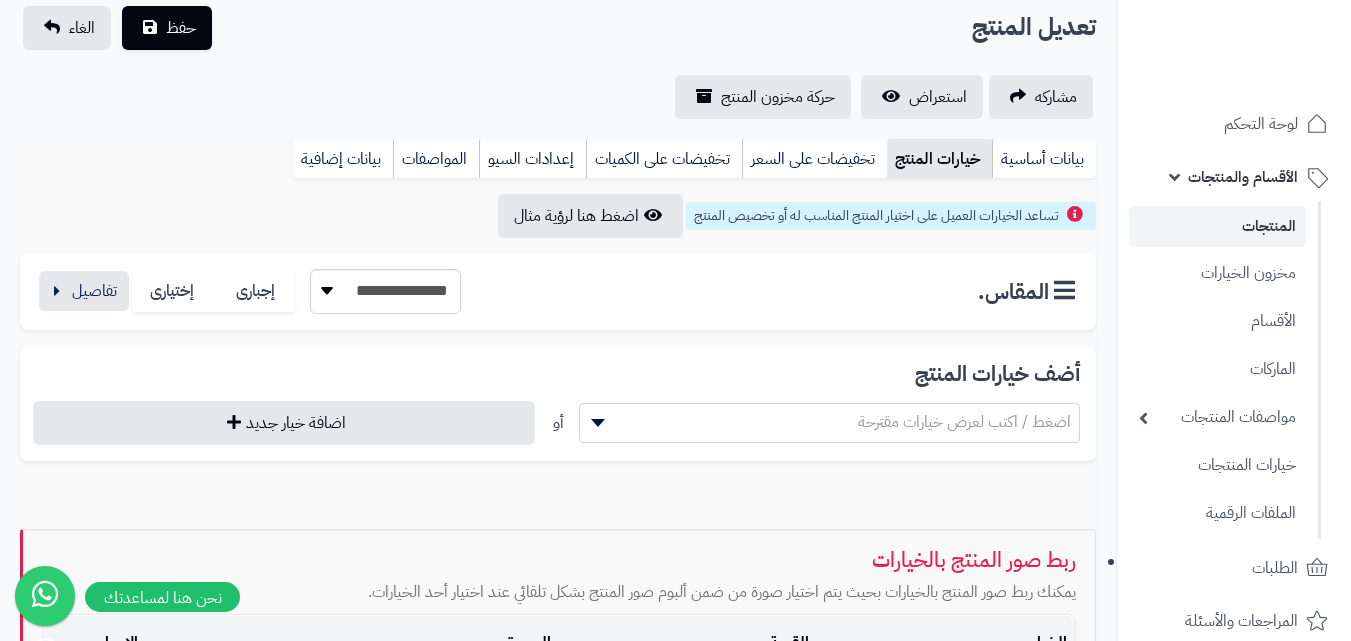 scroll, scrollTop: 133, scrollLeft: 0, axis: vertical 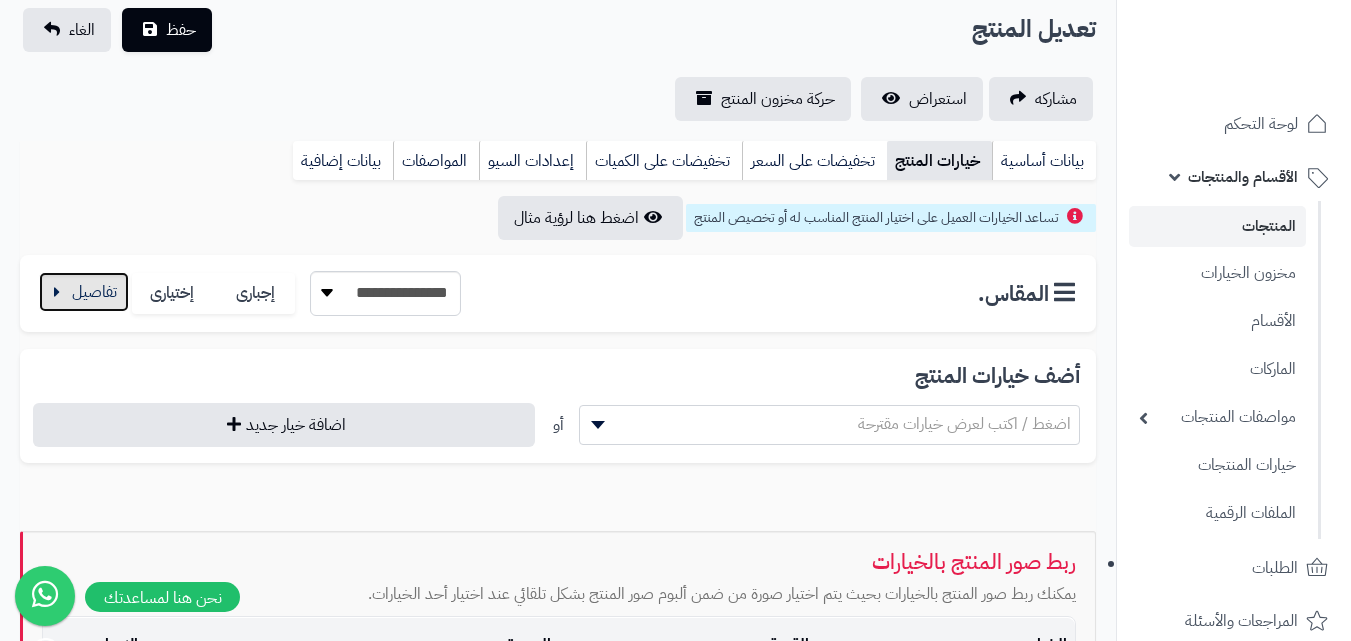 click at bounding box center [84, 292] 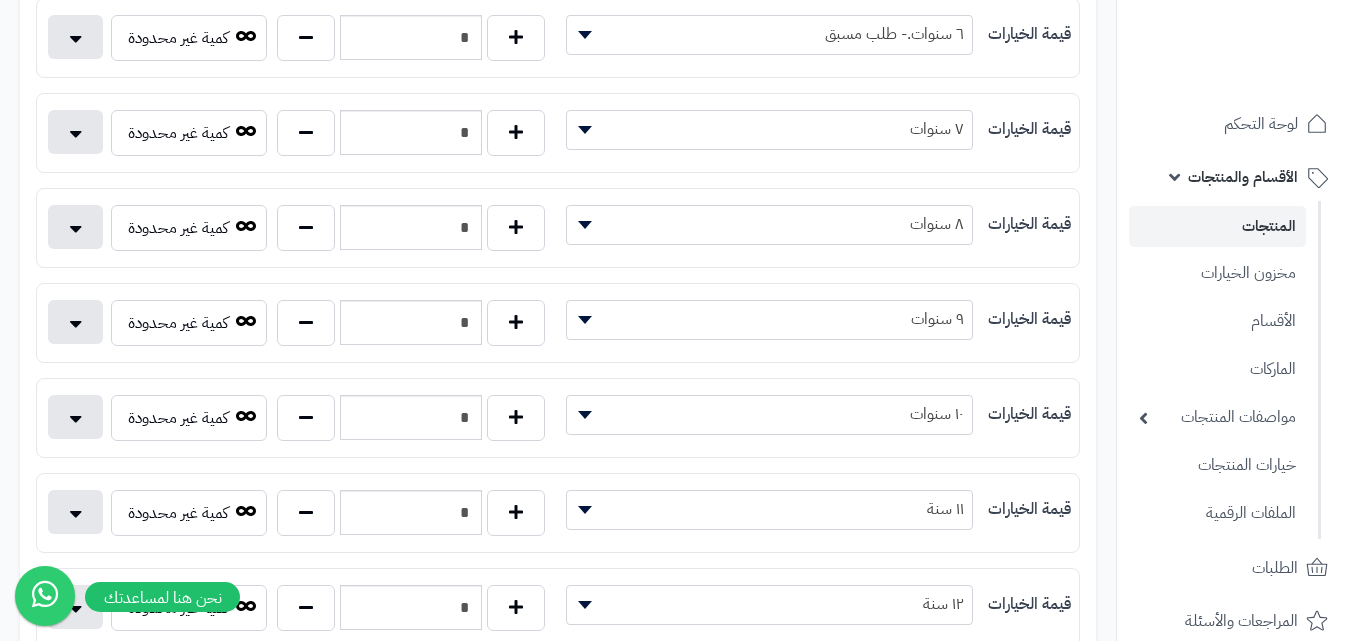 scroll, scrollTop: 633, scrollLeft: 0, axis: vertical 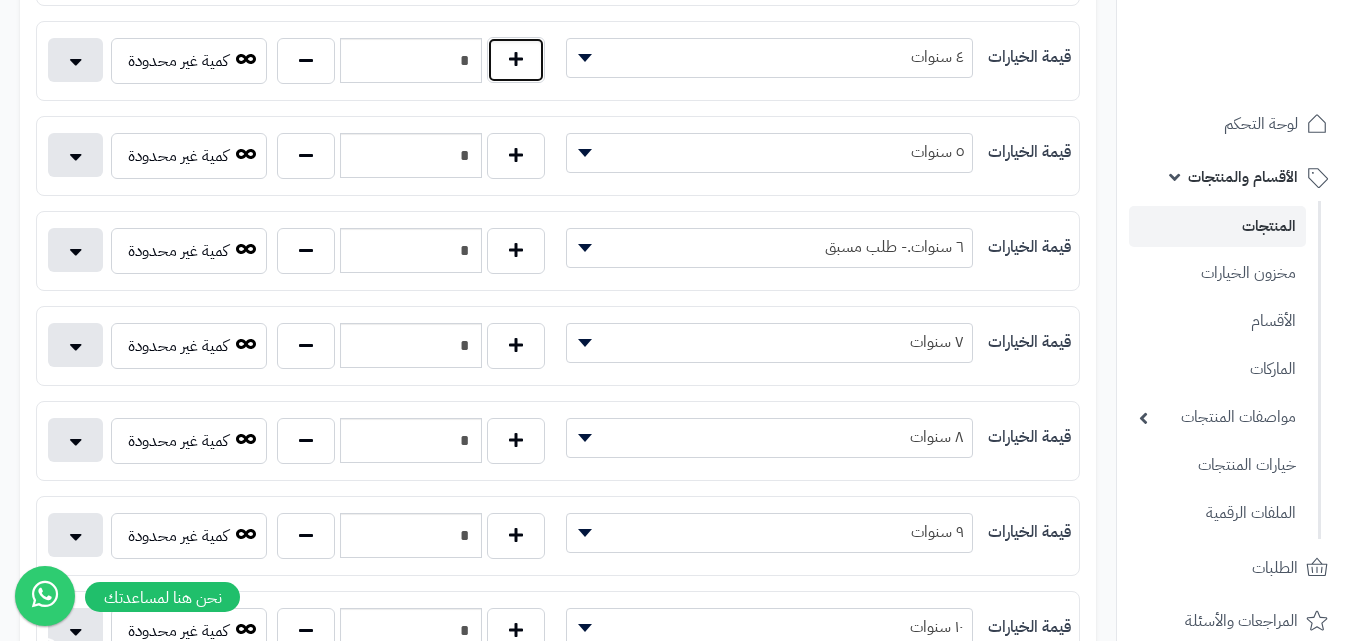 click at bounding box center [516, 60] 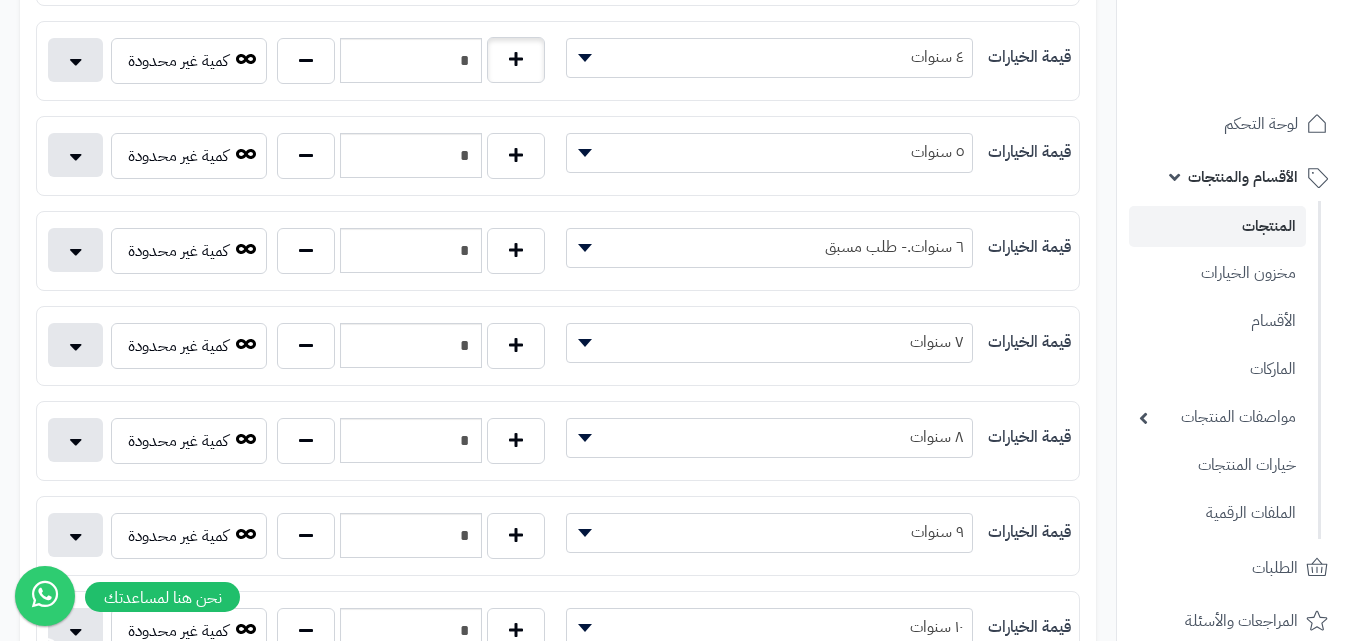 type on "*" 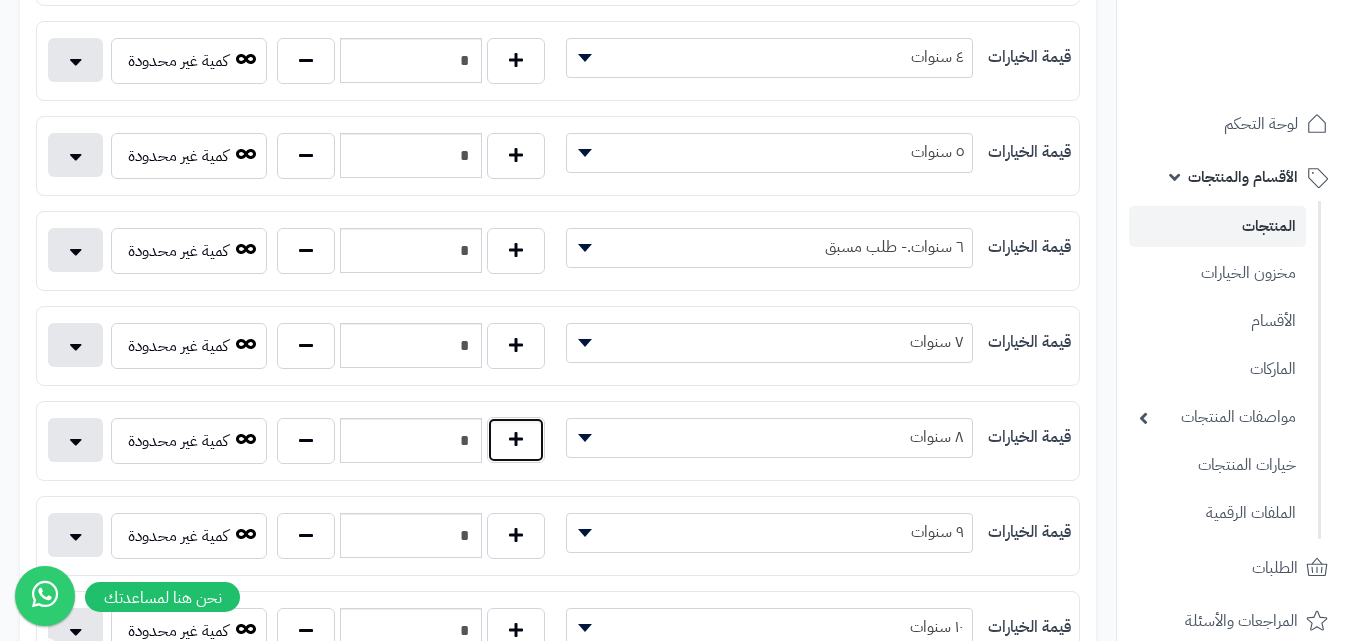 click at bounding box center (516, 440) 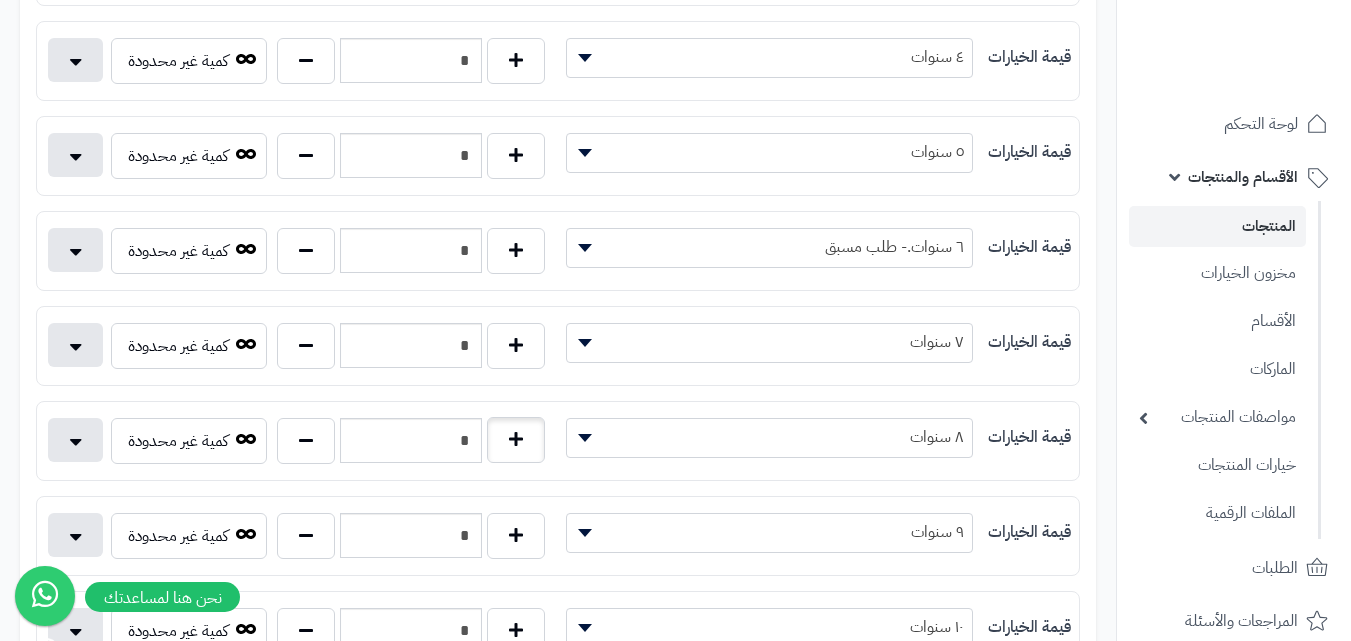 type on "*" 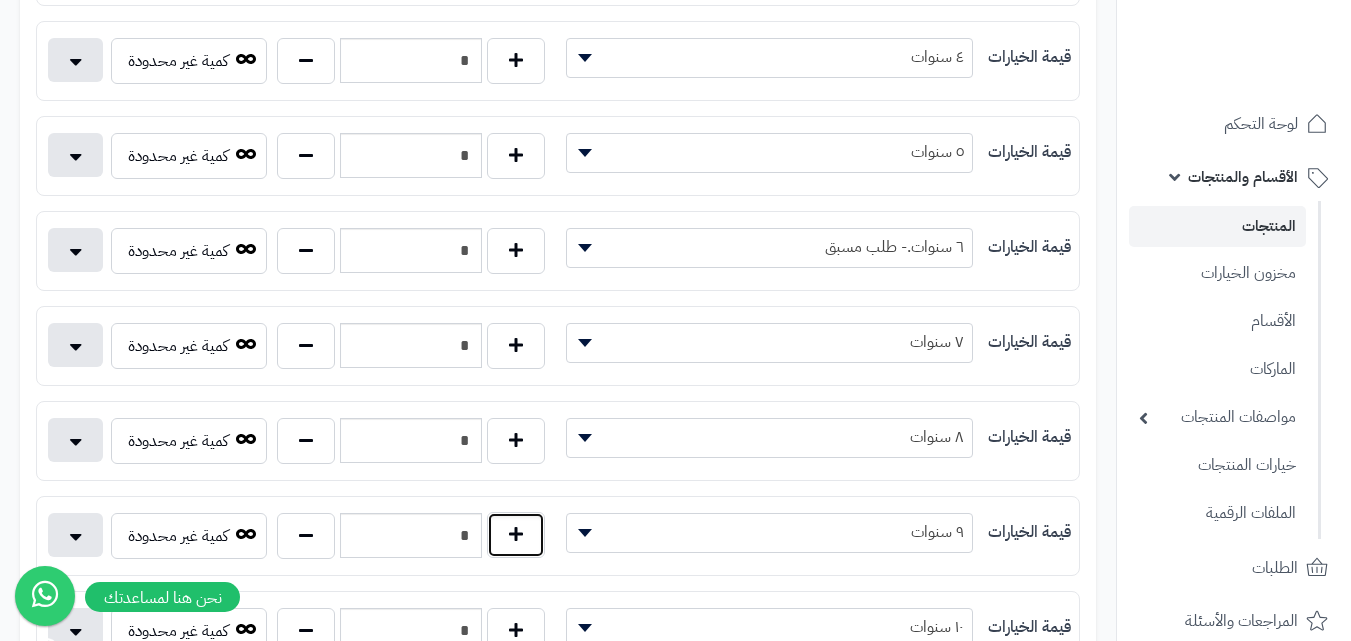 click at bounding box center (516, 535) 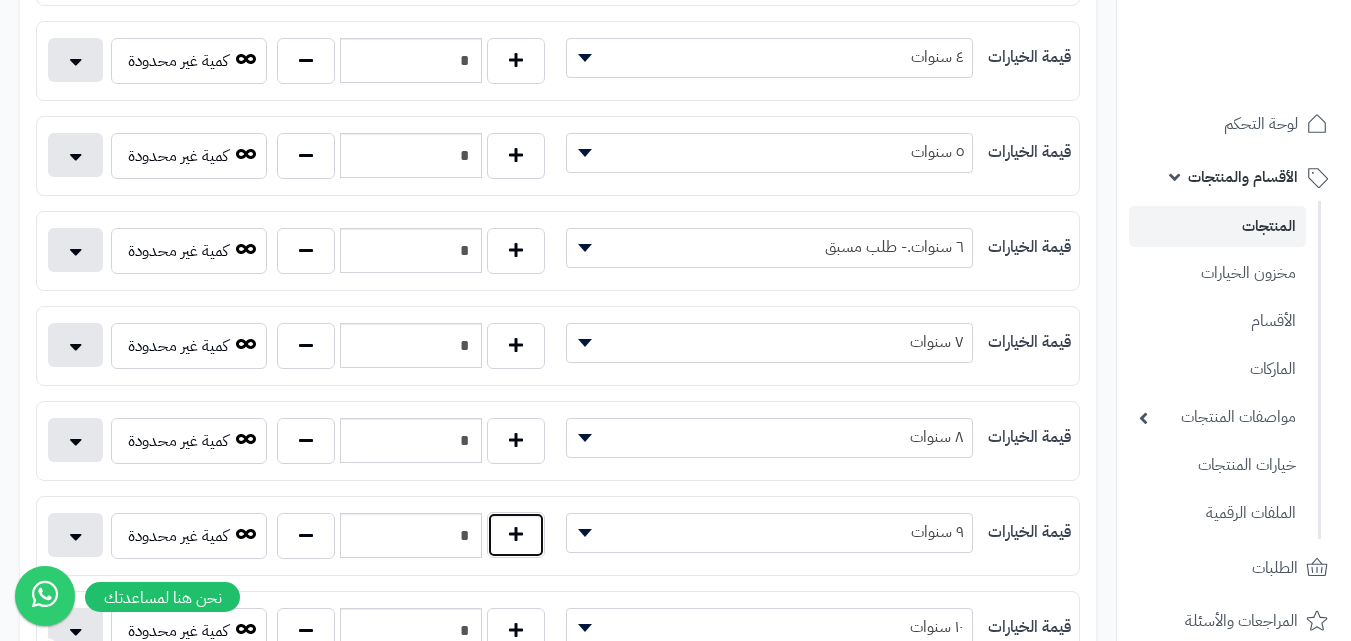 click at bounding box center (516, 535) 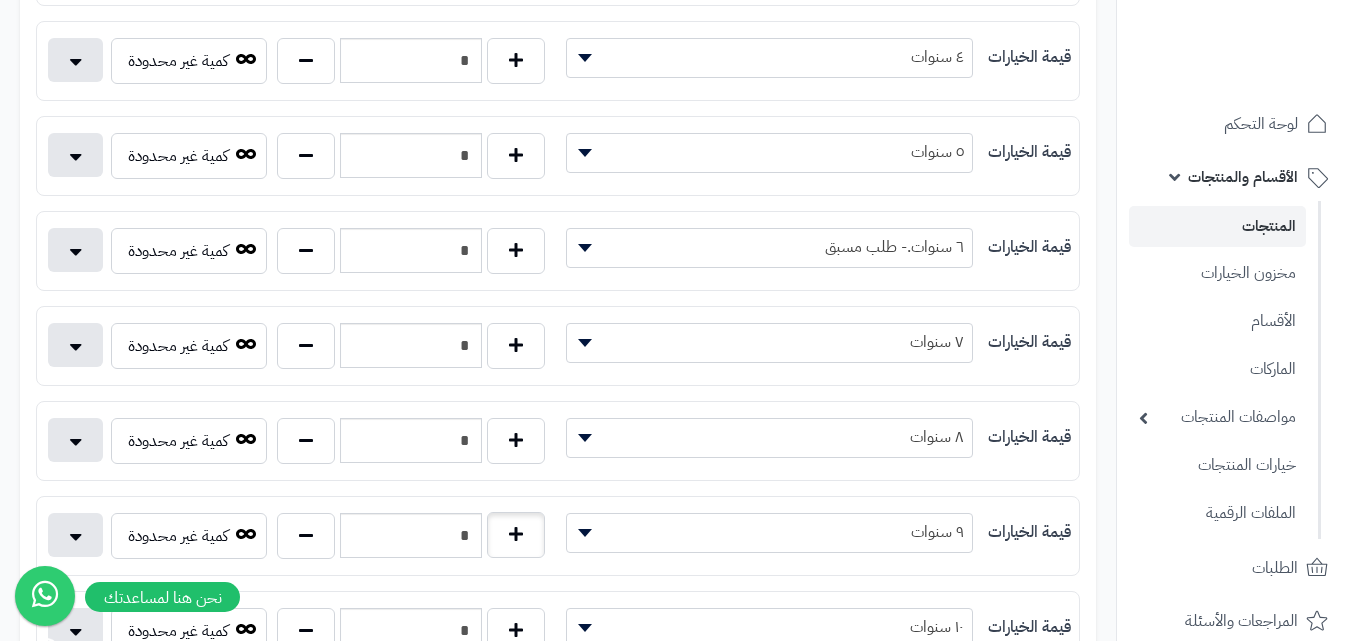 type on "*" 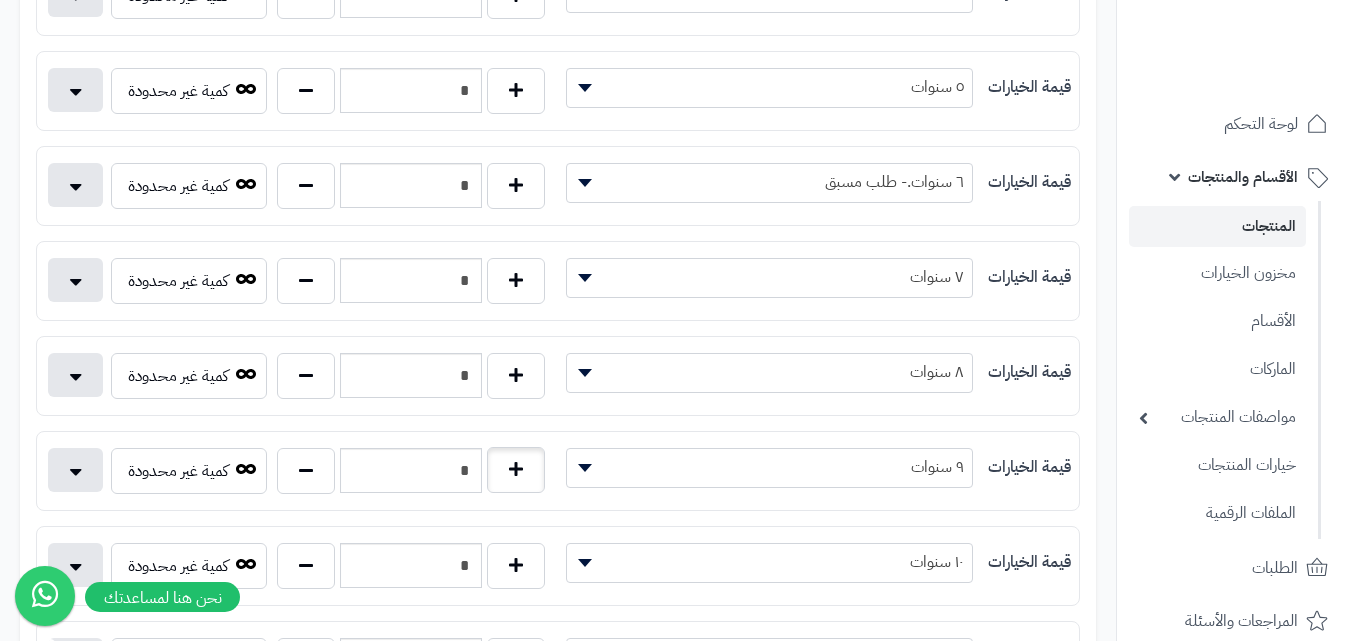 scroll, scrollTop: 733, scrollLeft: 0, axis: vertical 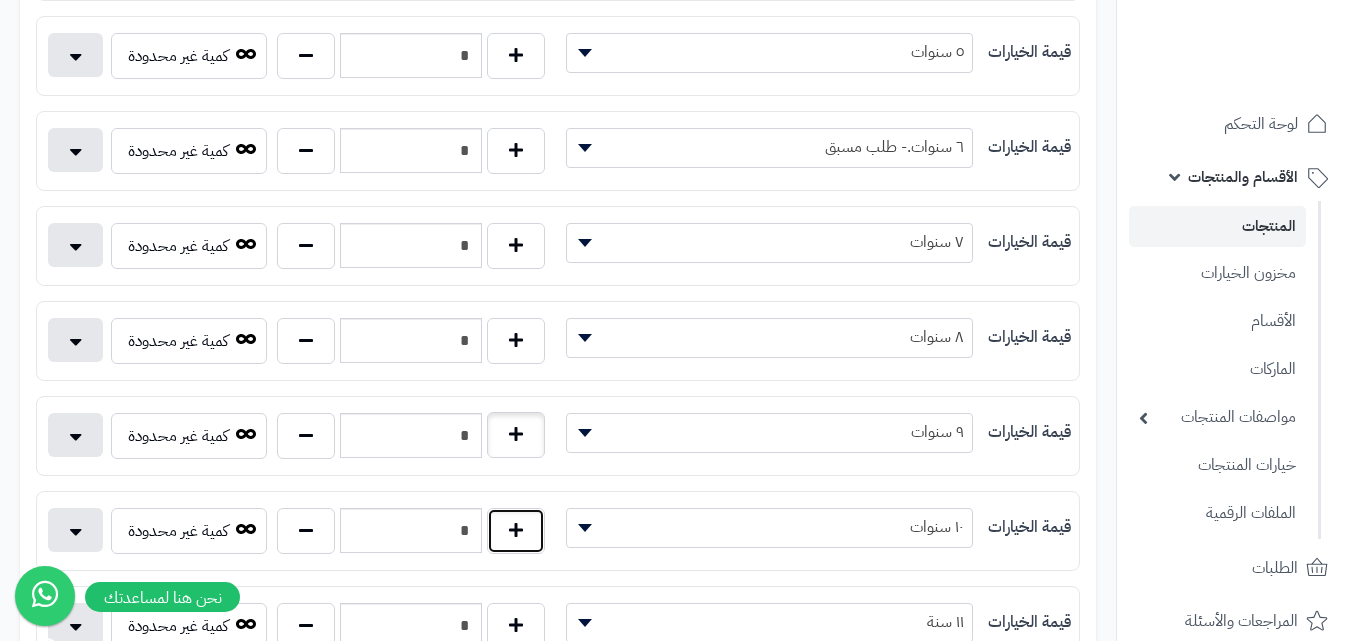 click at bounding box center (516, 531) 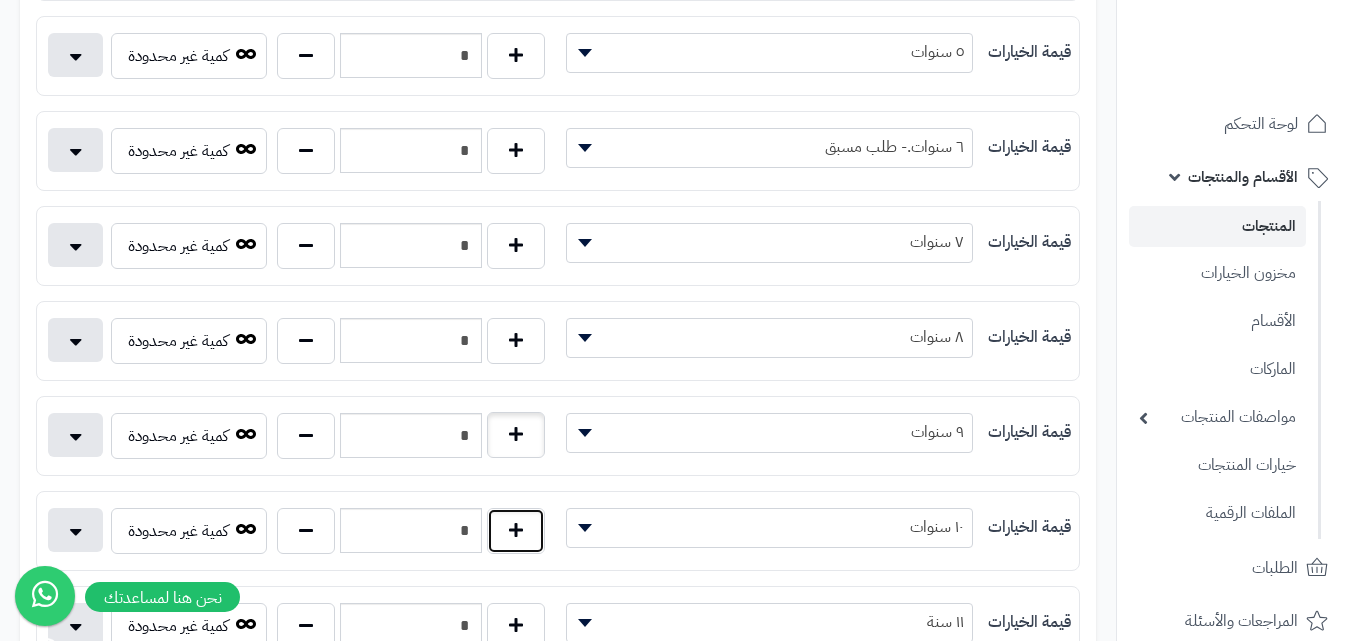click at bounding box center [516, 531] 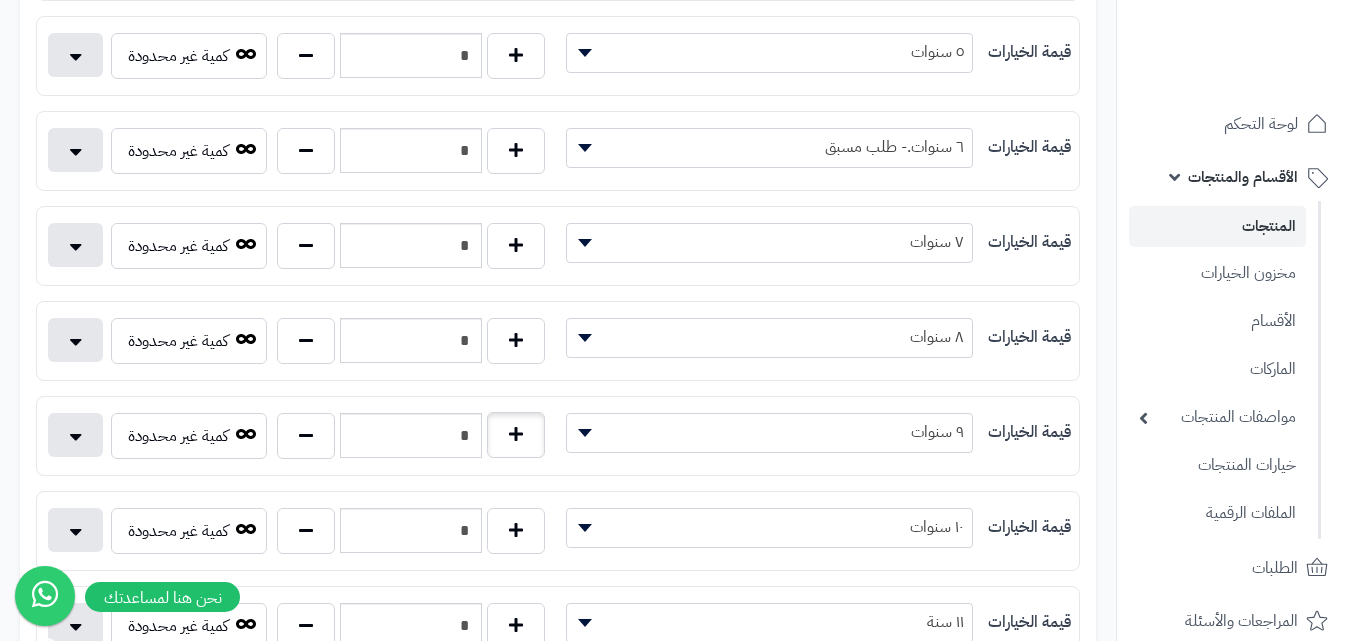 type on "*" 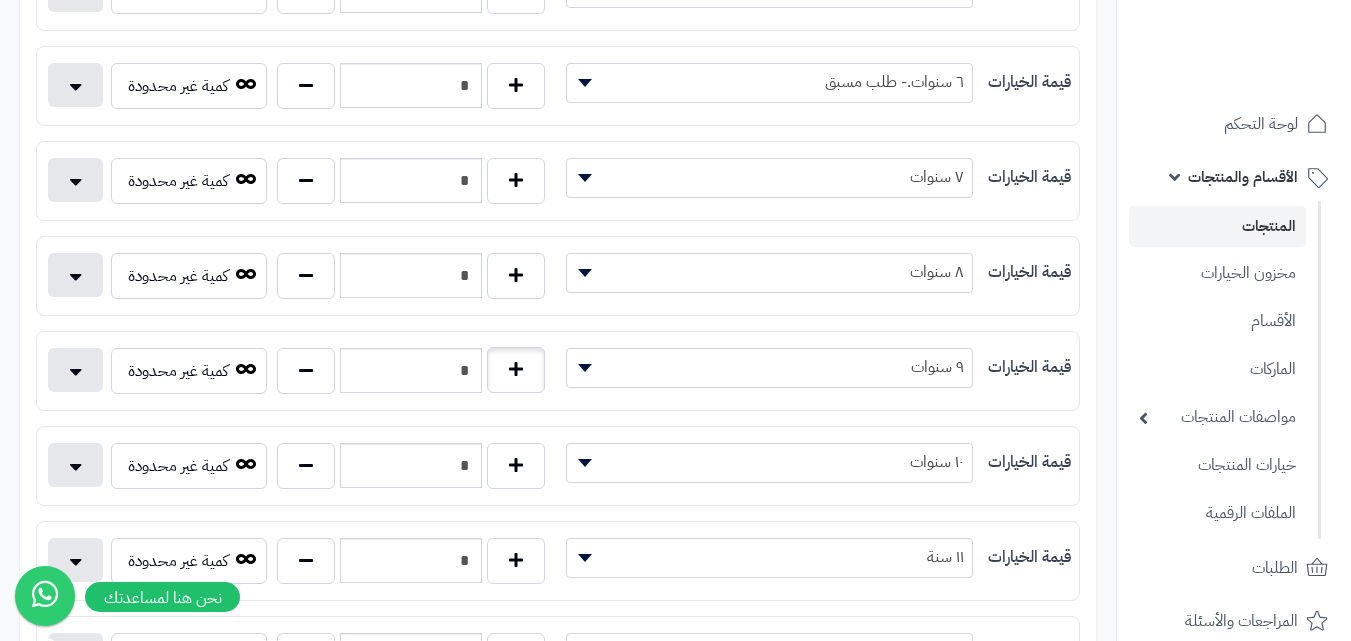 scroll, scrollTop: 833, scrollLeft: 0, axis: vertical 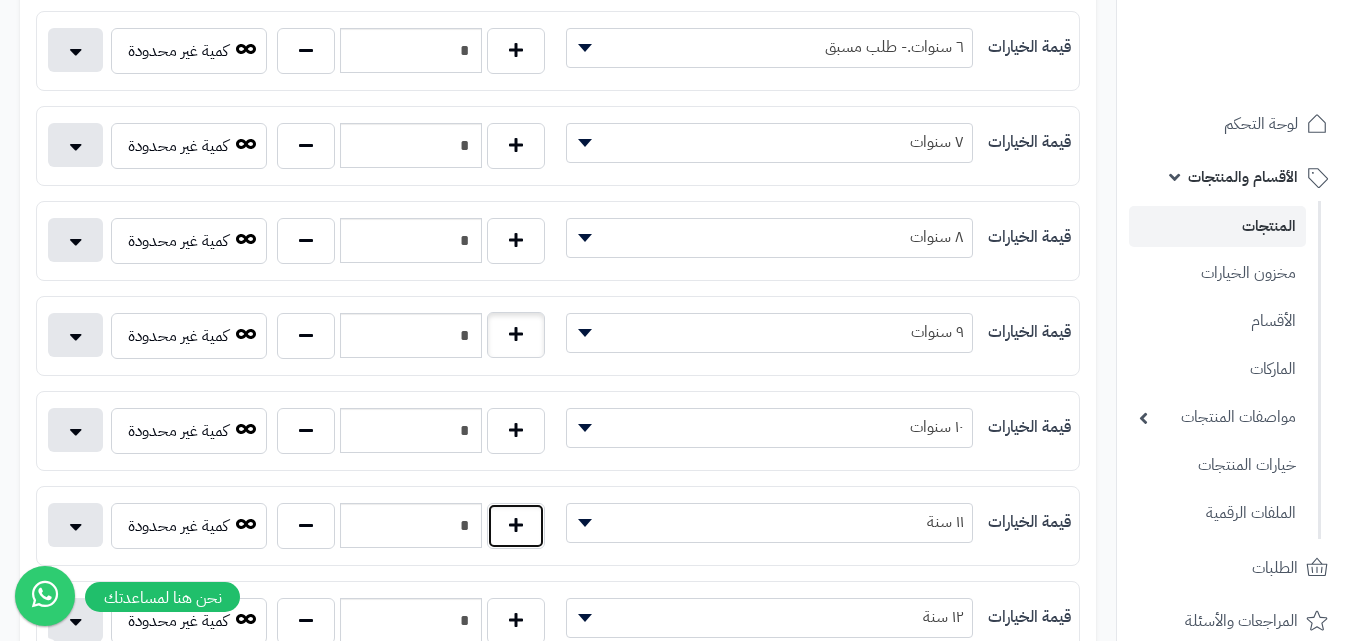click at bounding box center (516, 526) 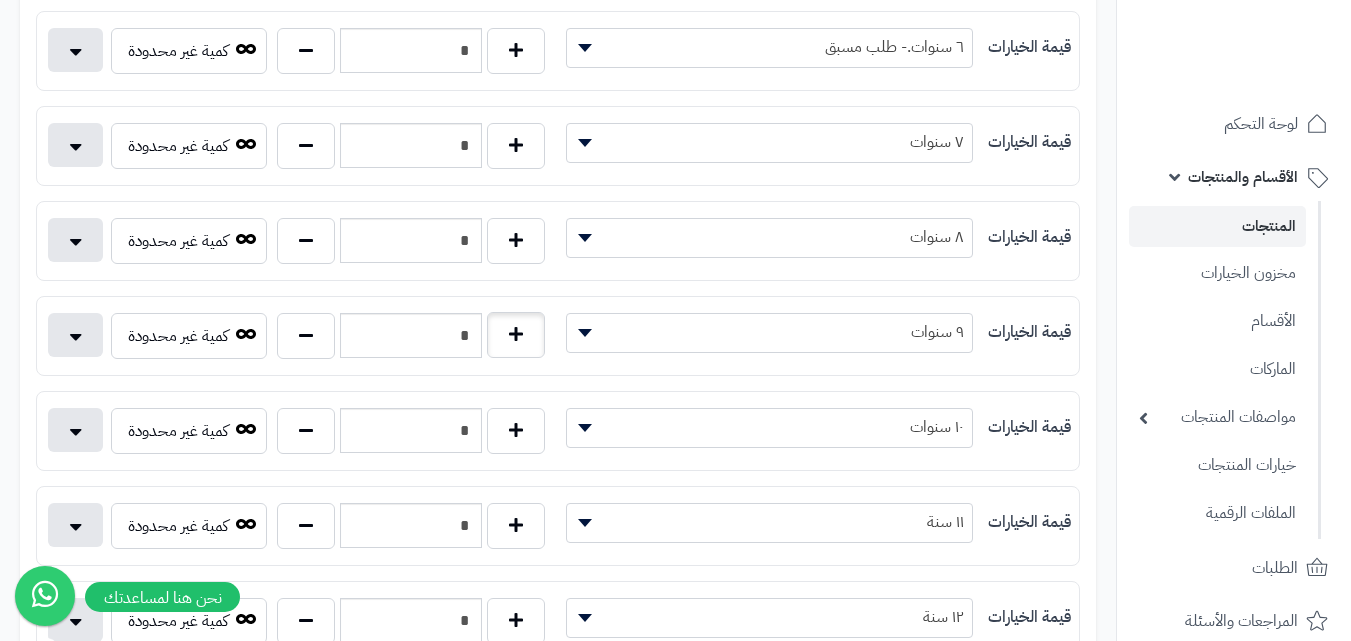 type on "*" 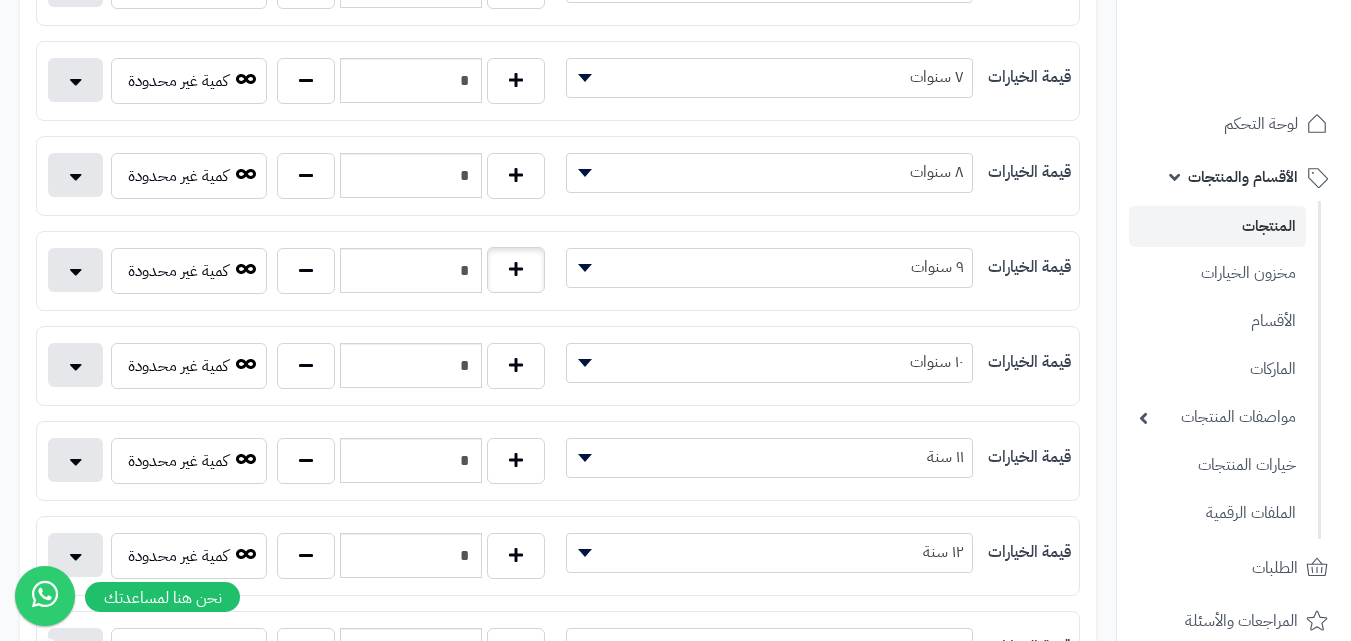 scroll, scrollTop: 933, scrollLeft: 0, axis: vertical 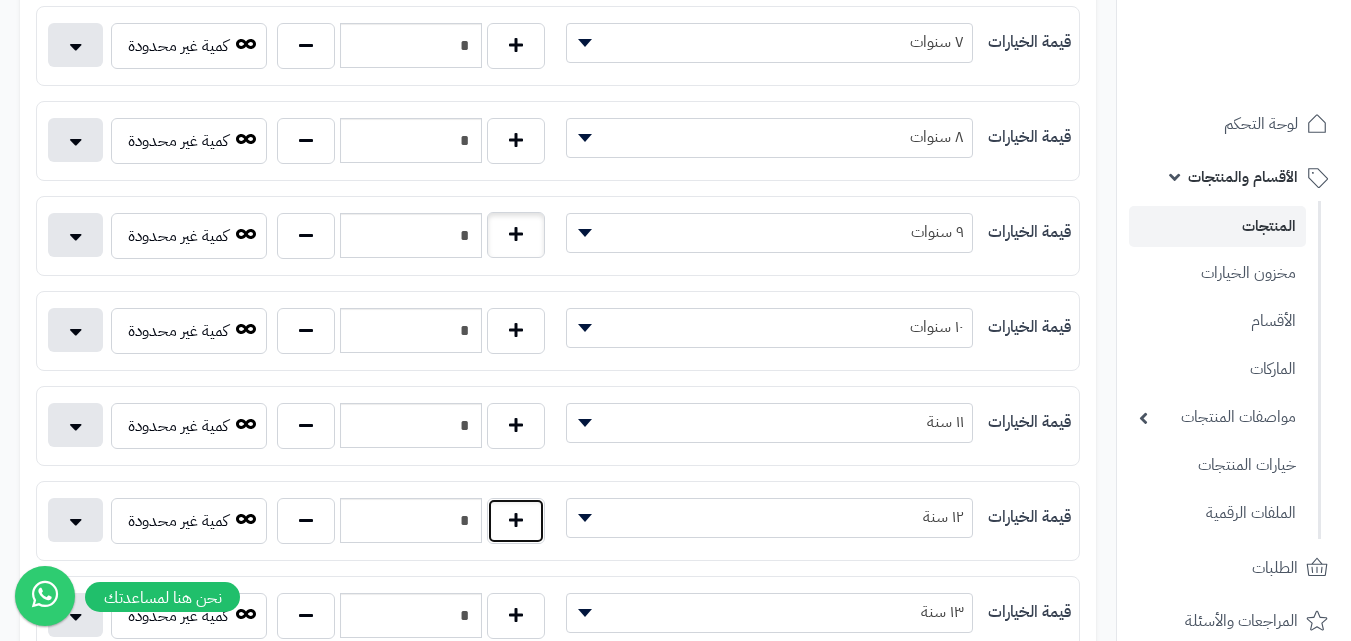click at bounding box center [516, 521] 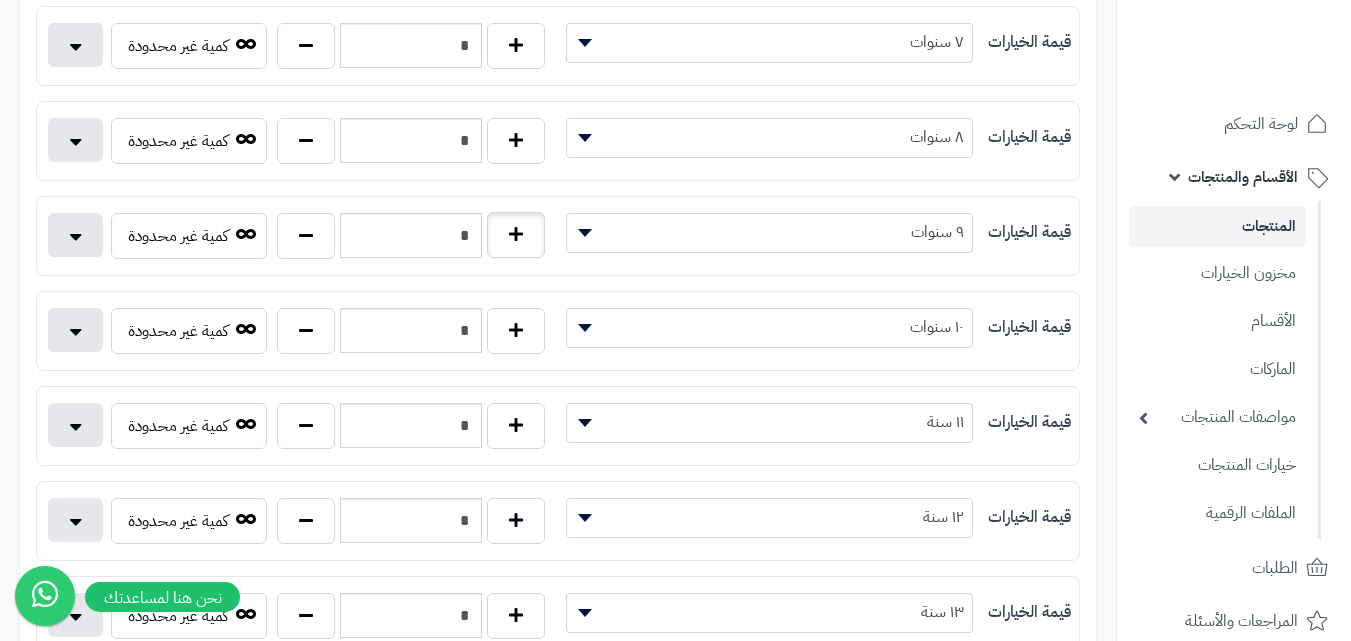 type on "*" 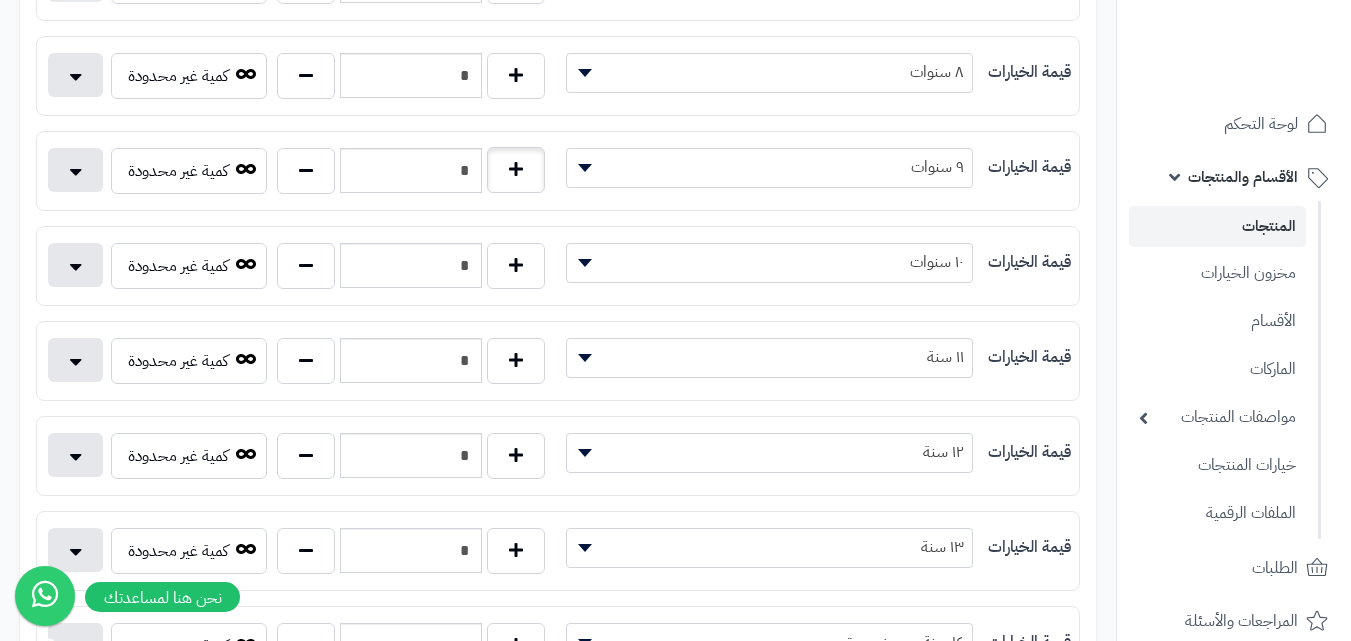 scroll, scrollTop: 1033, scrollLeft: 0, axis: vertical 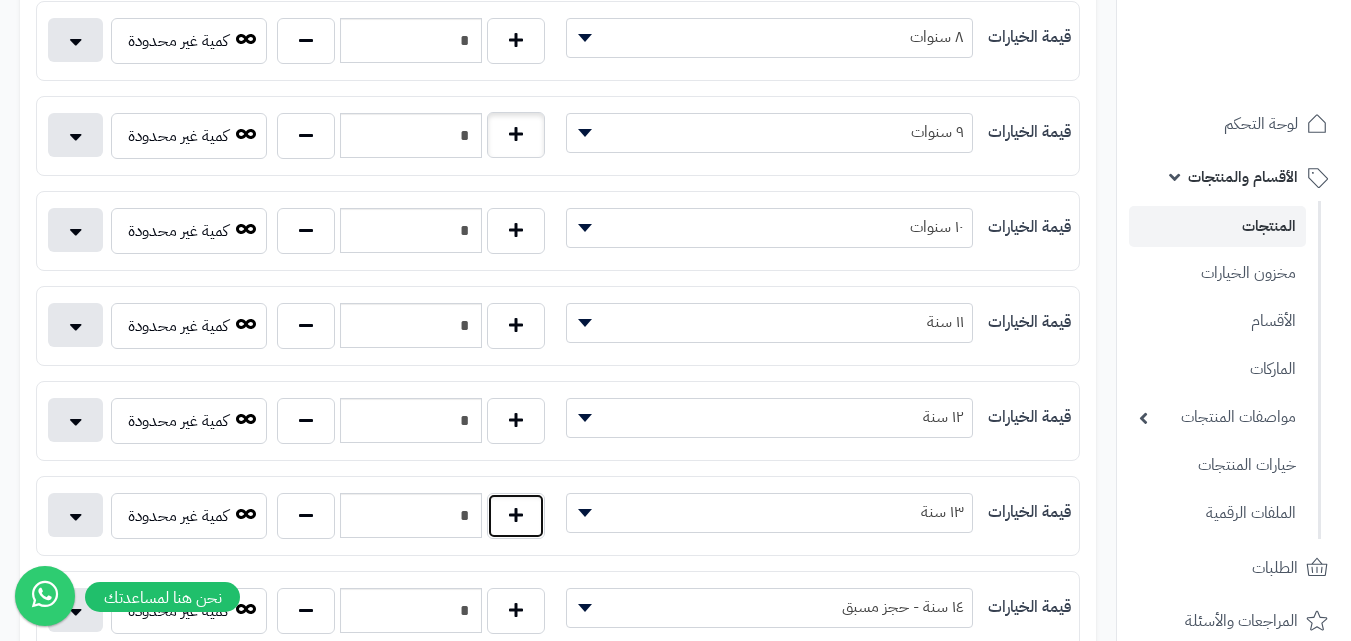 click at bounding box center (516, 516) 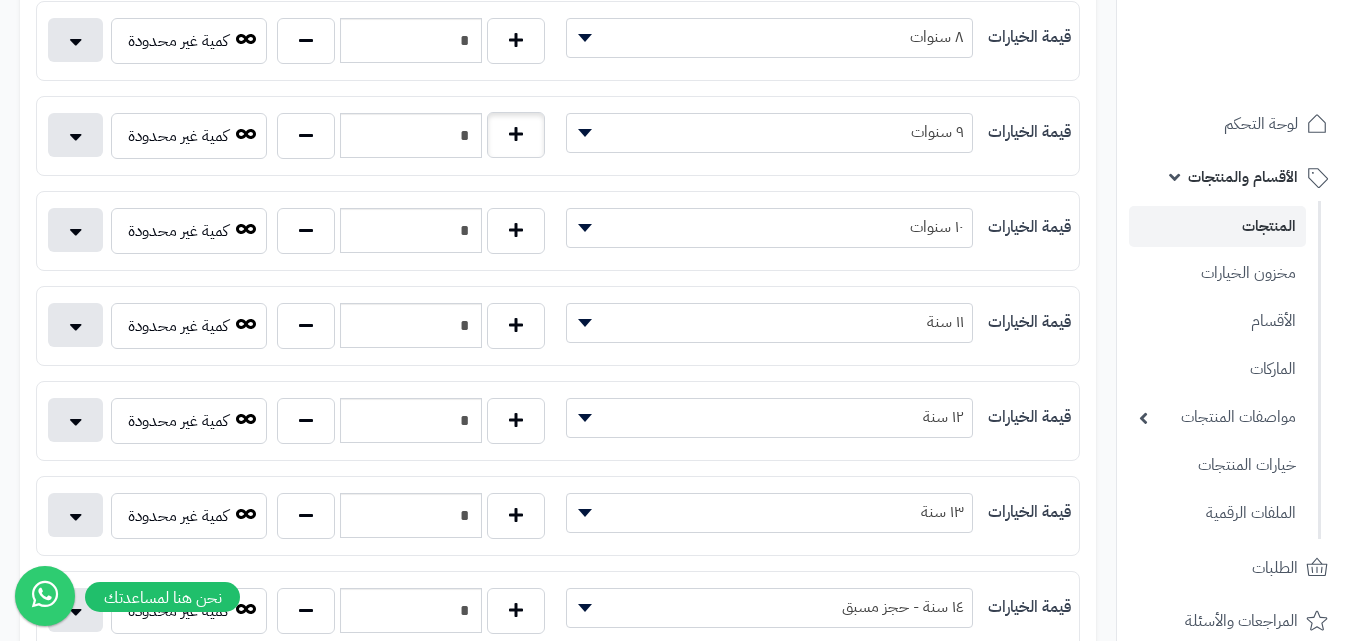 type on "*" 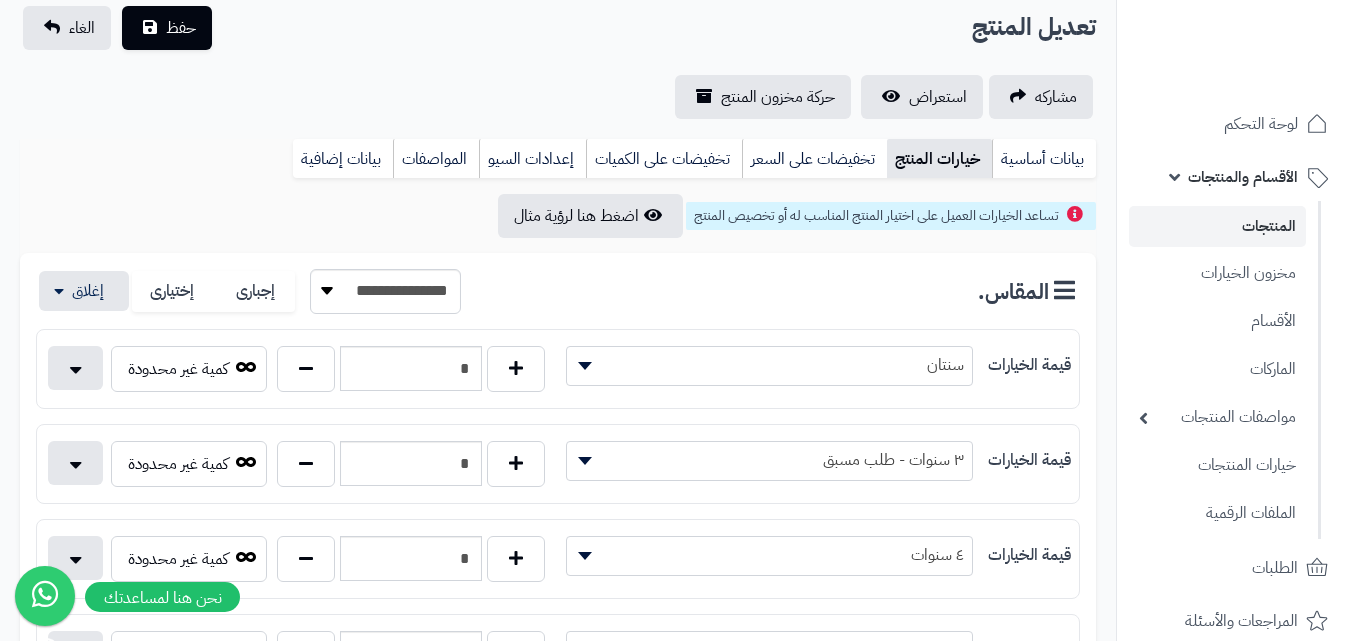 scroll, scrollTop: 133, scrollLeft: 0, axis: vertical 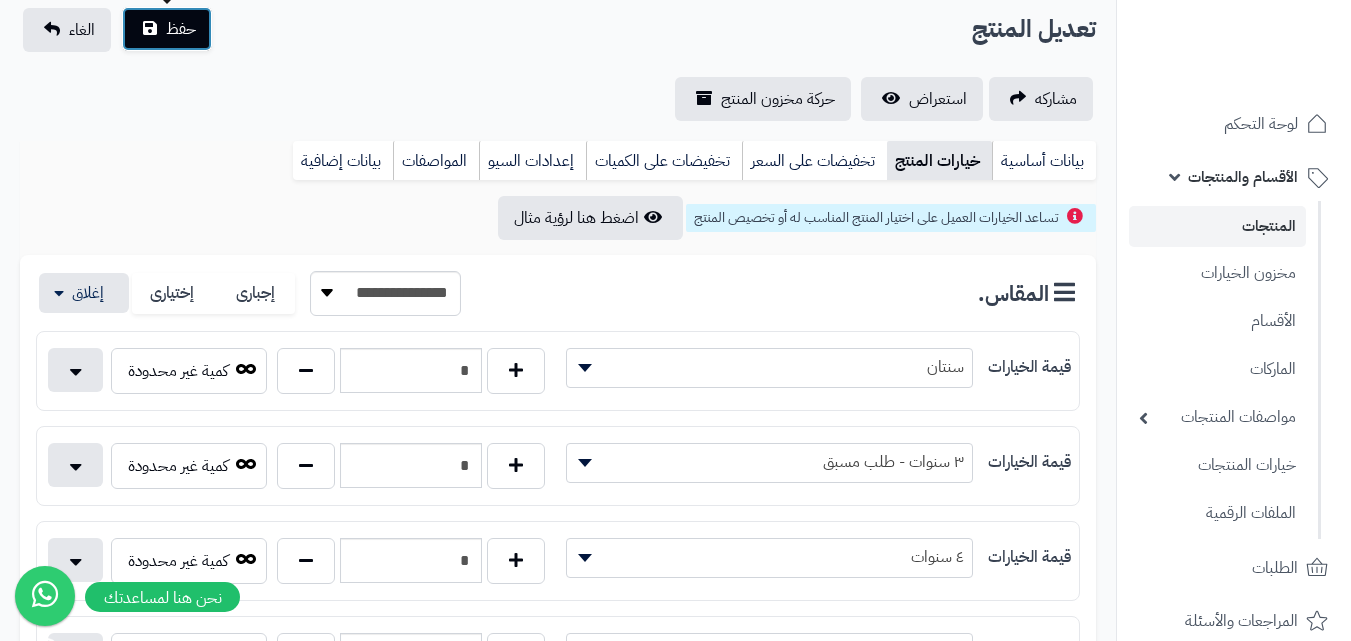 click on "حفظ" at bounding box center [181, 29] 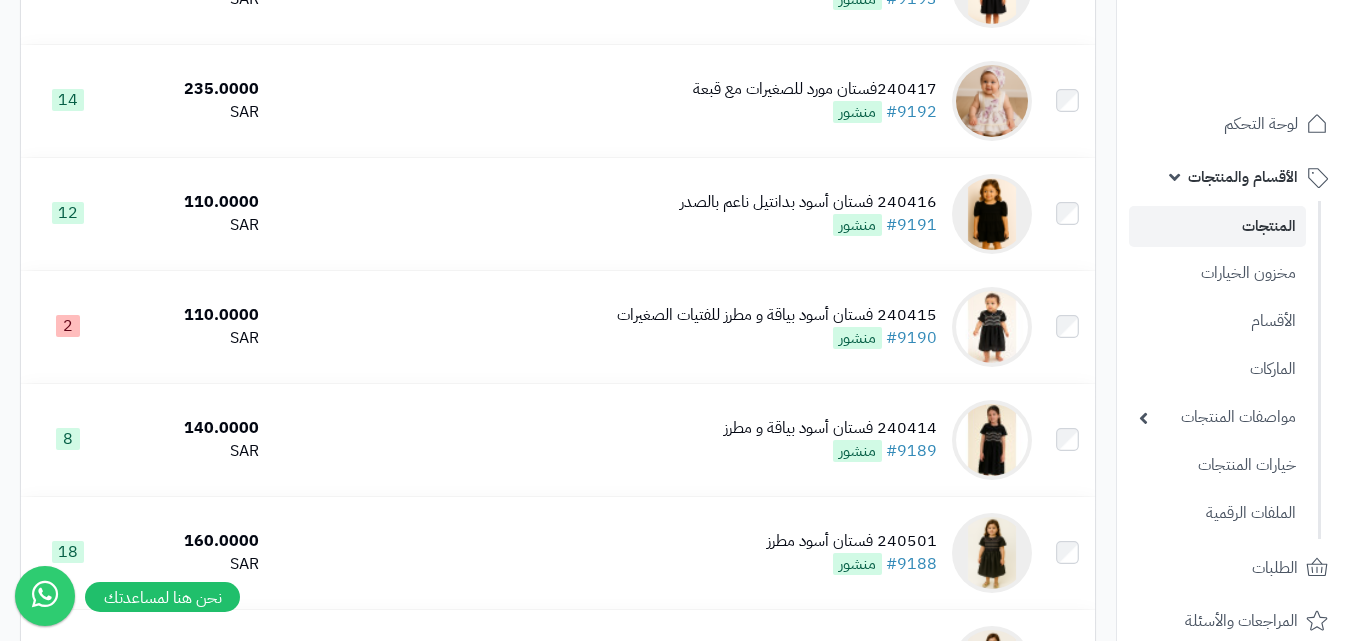 scroll, scrollTop: 1200, scrollLeft: 0, axis: vertical 